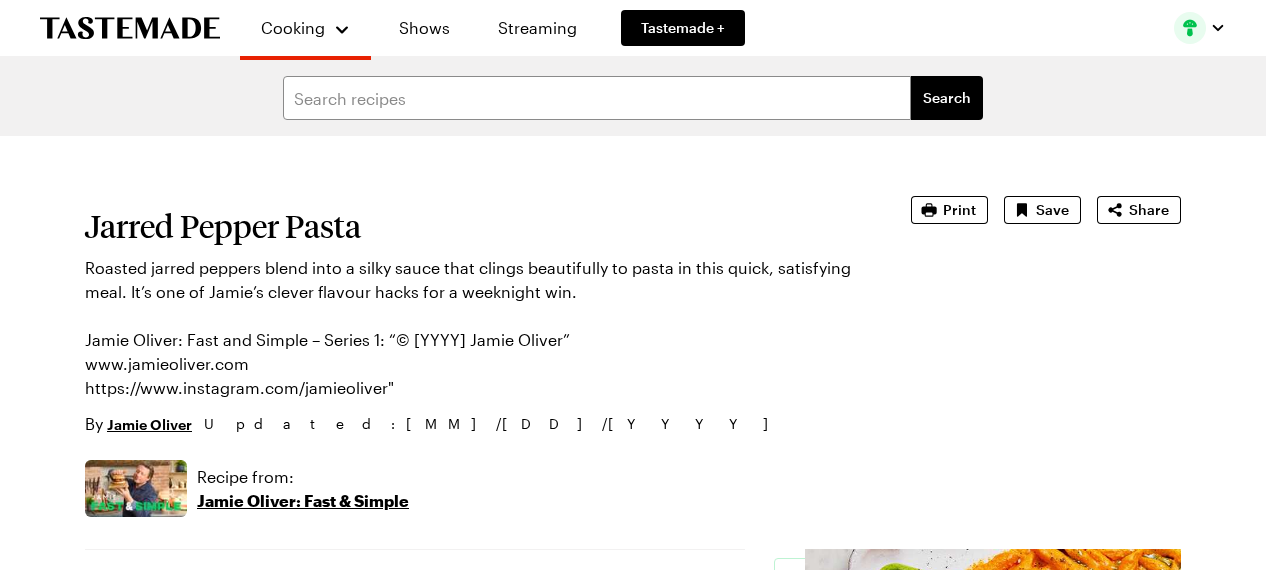 scroll, scrollTop: 0, scrollLeft: 0, axis: both 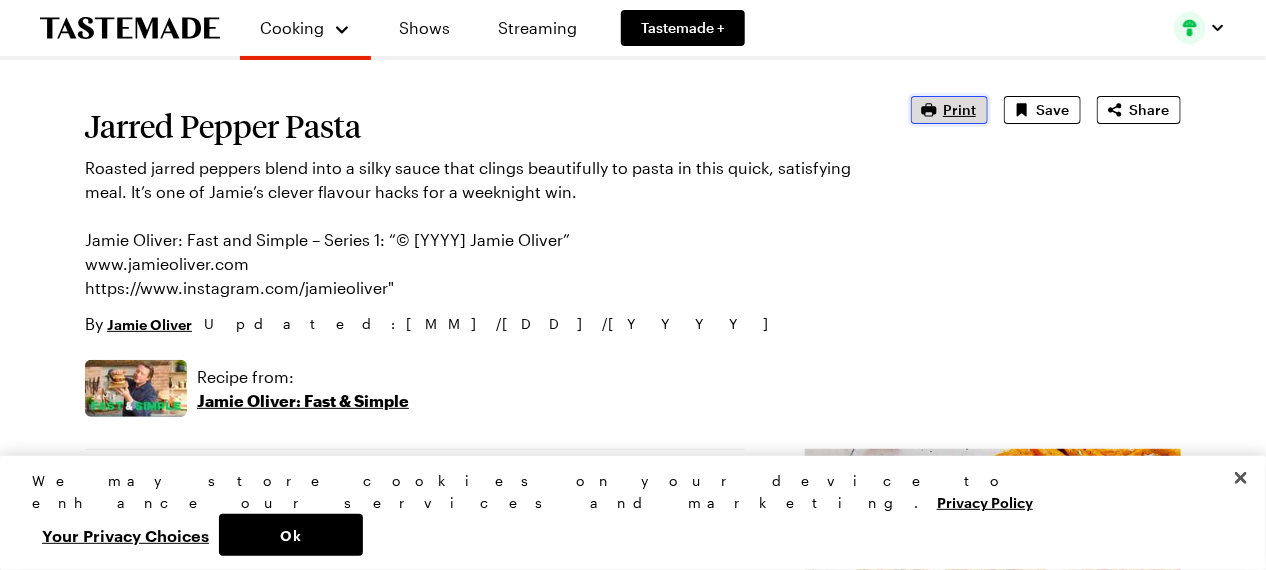 click on "Print" at bounding box center (959, 110) 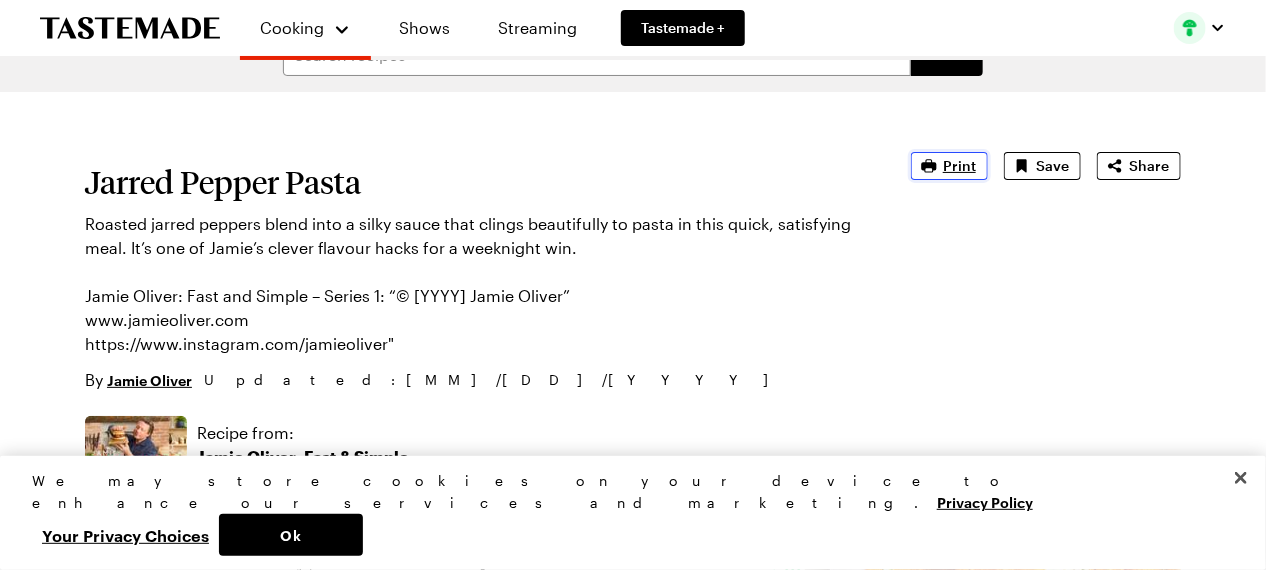 scroll, scrollTop: 0, scrollLeft: 0, axis: both 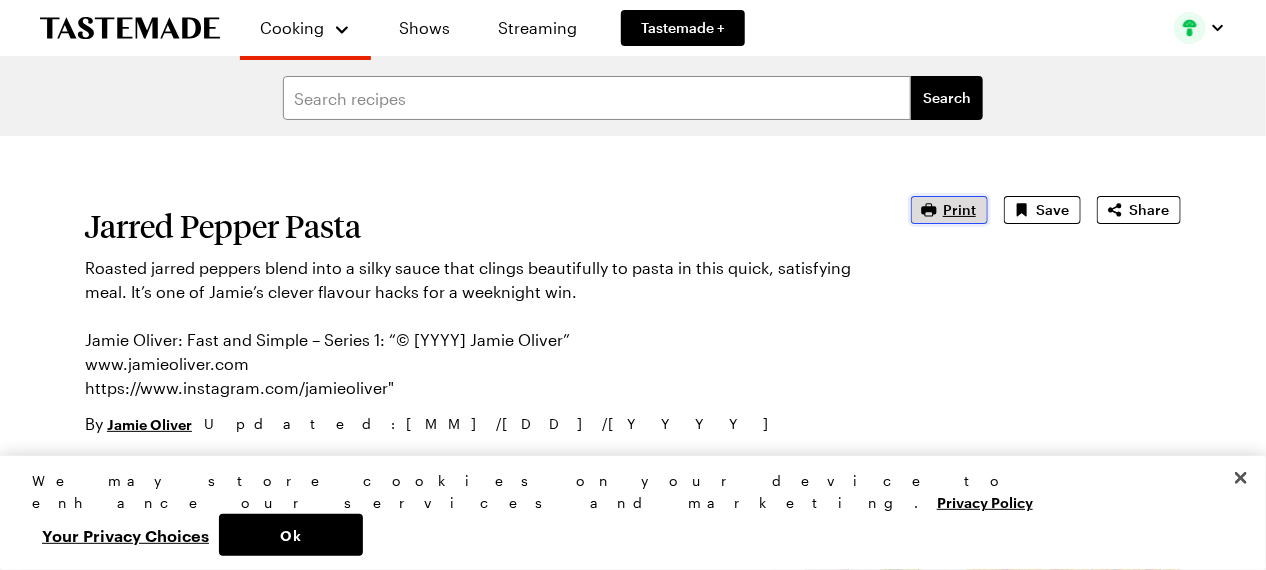 click on "Print" at bounding box center (959, 210) 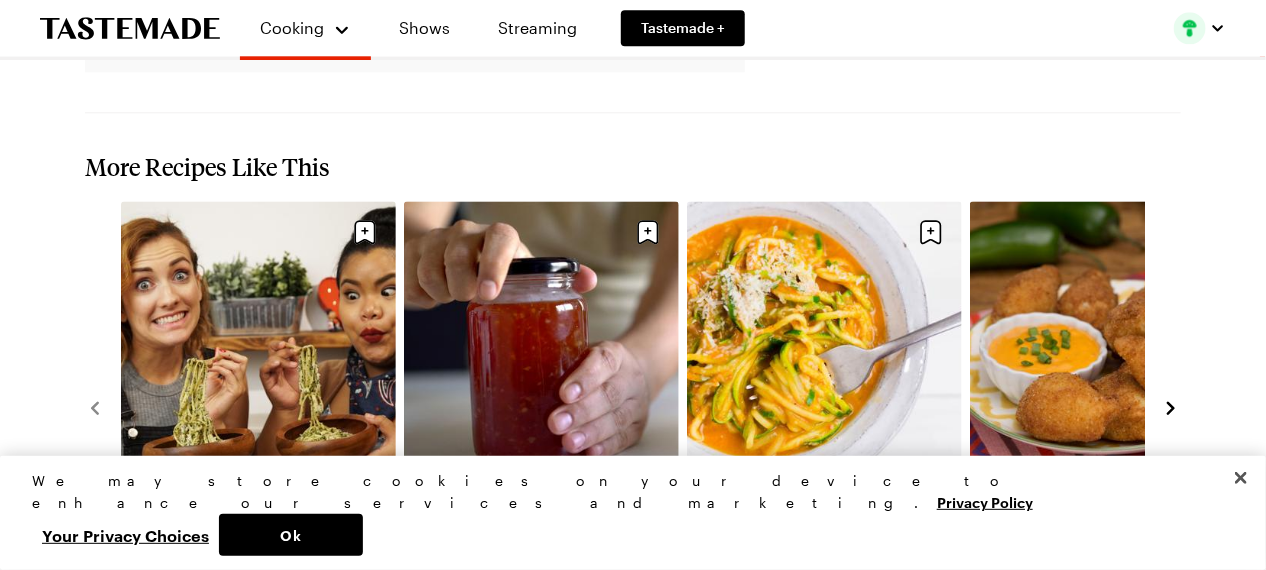 scroll, scrollTop: 2184, scrollLeft: 0, axis: vertical 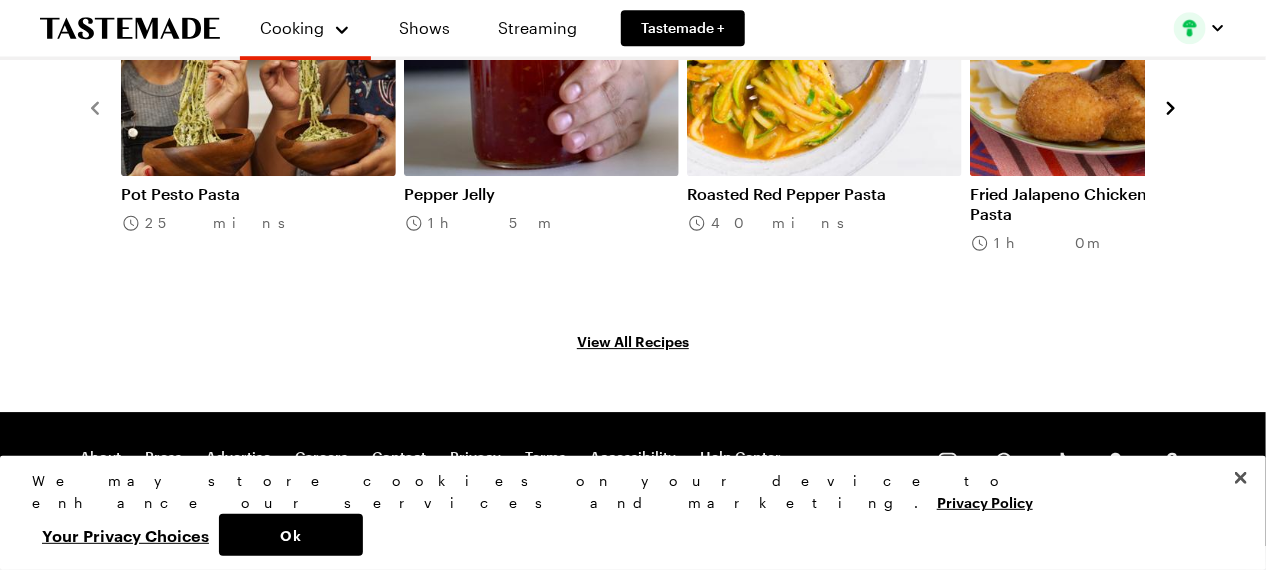 click on "View All Recipes" at bounding box center (633, 341) 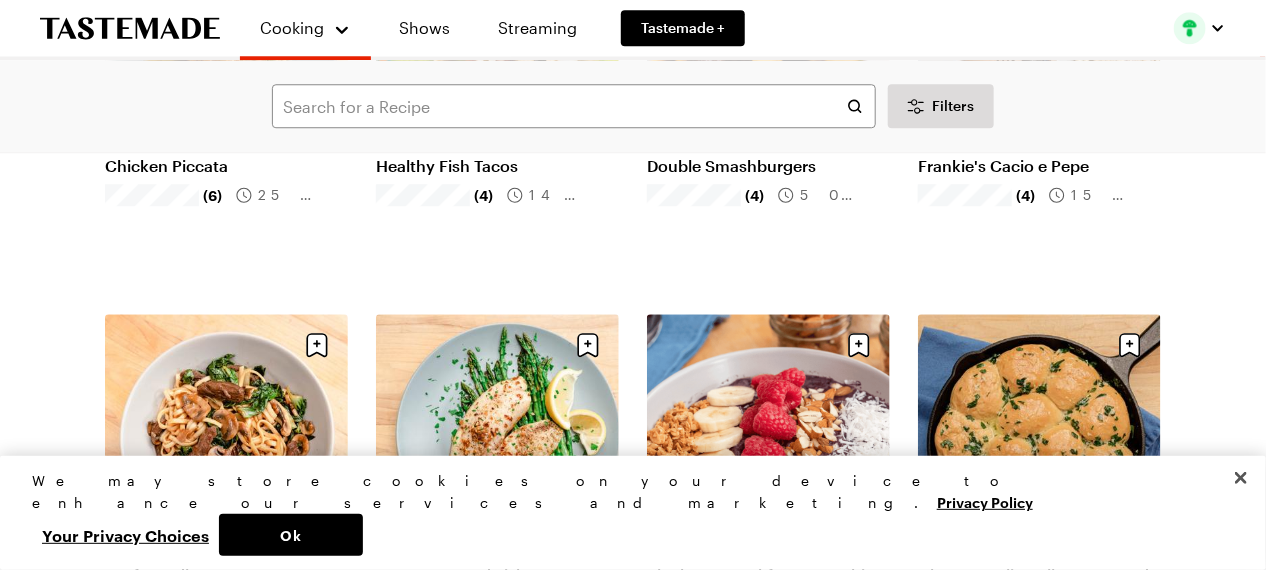 scroll, scrollTop: 2100, scrollLeft: 0, axis: vertical 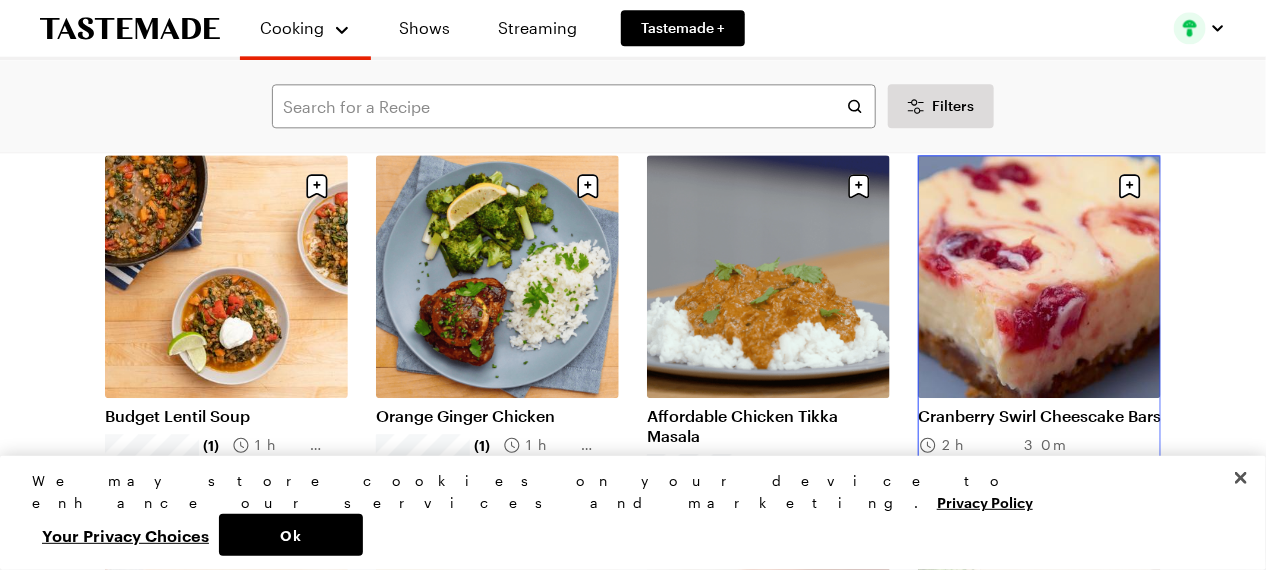 click on "Cranberry Swirl Cheescake Bars" at bounding box center (1039, 416) 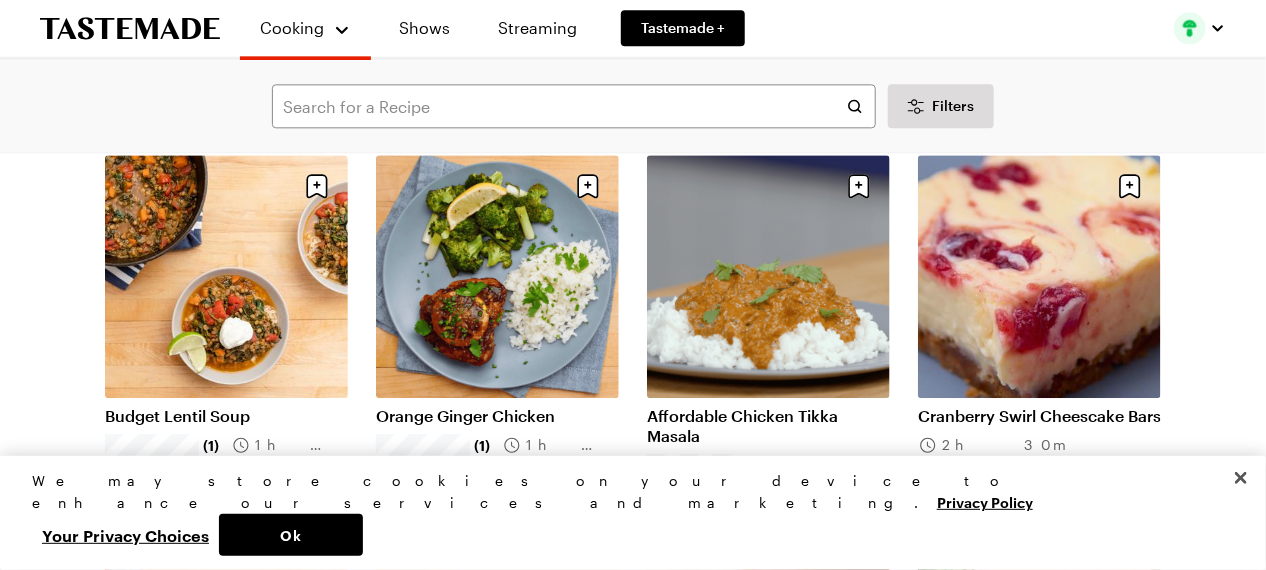 scroll, scrollTop: 0, scrollLeft: 0, axis: both 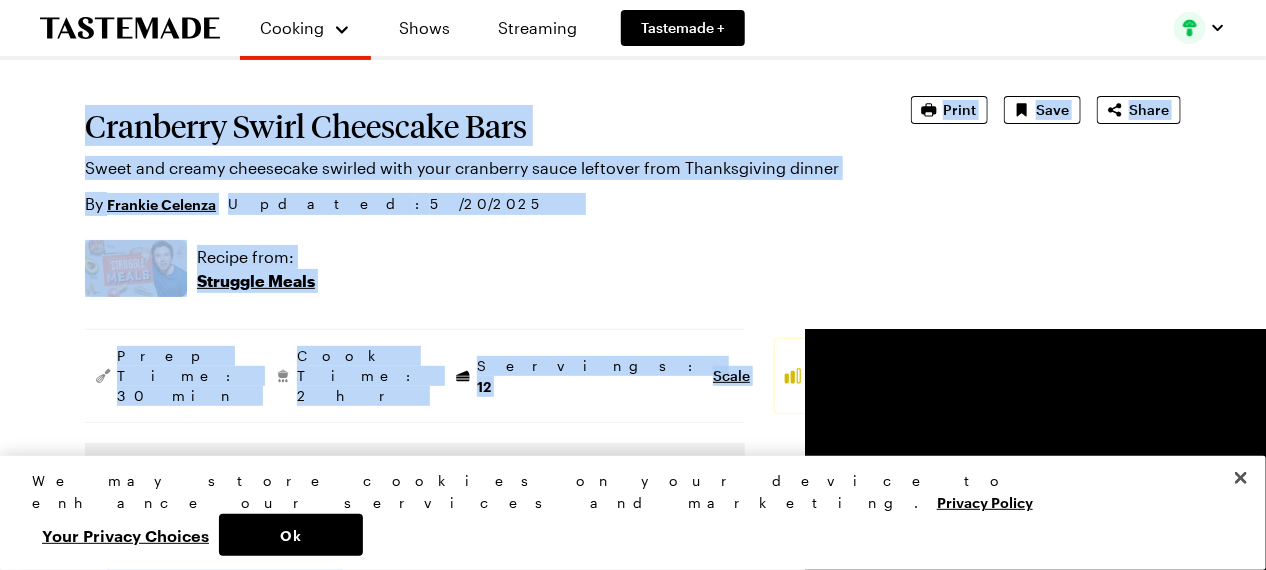 drag, startPoint x: 254, startPoint y: 239, endPoint x: 88, endPoint y: 120, distance: 204.2474 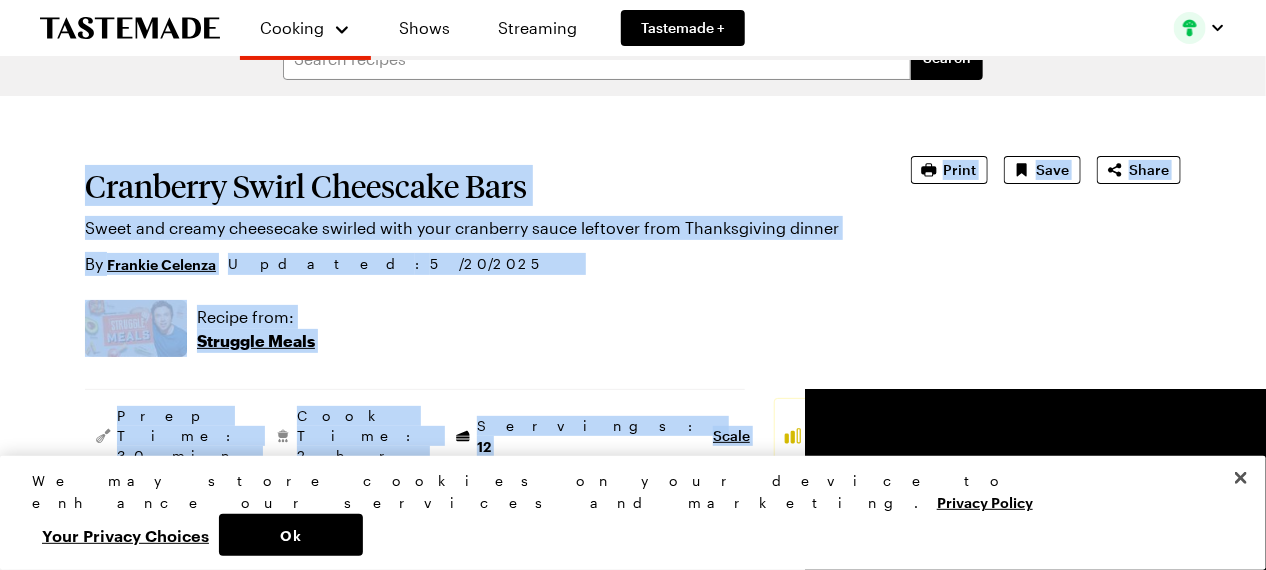 scroll, scrollTop: 0, scrollLeft: 0, axis: both 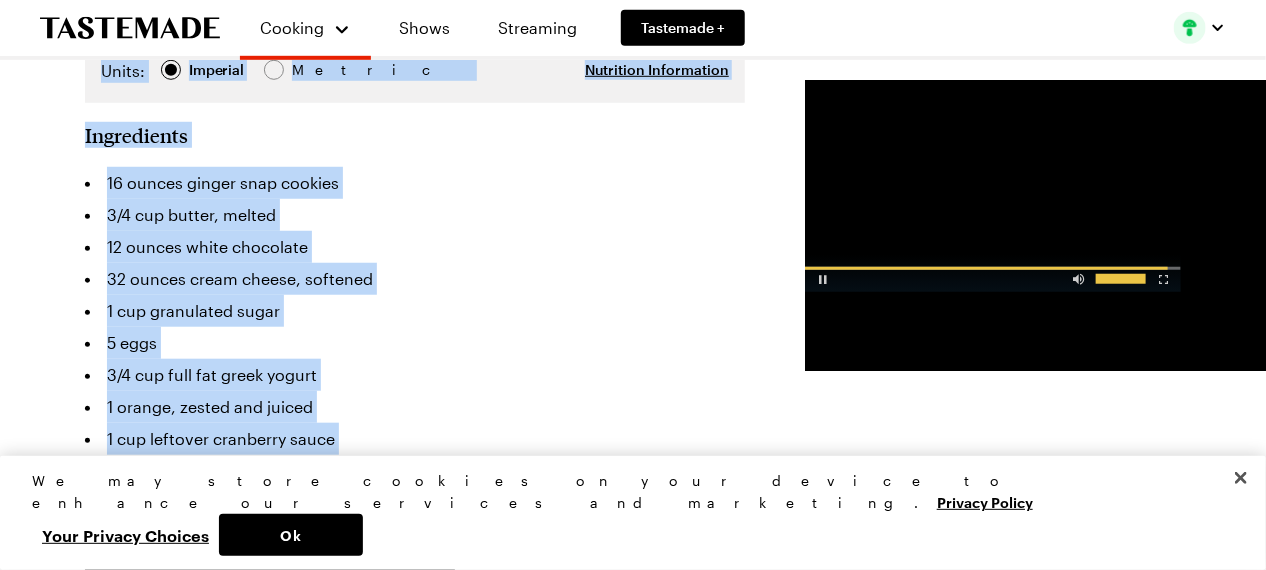 click on "3/4 cup full fat greek yogurt" at bounding box center (415, 375) 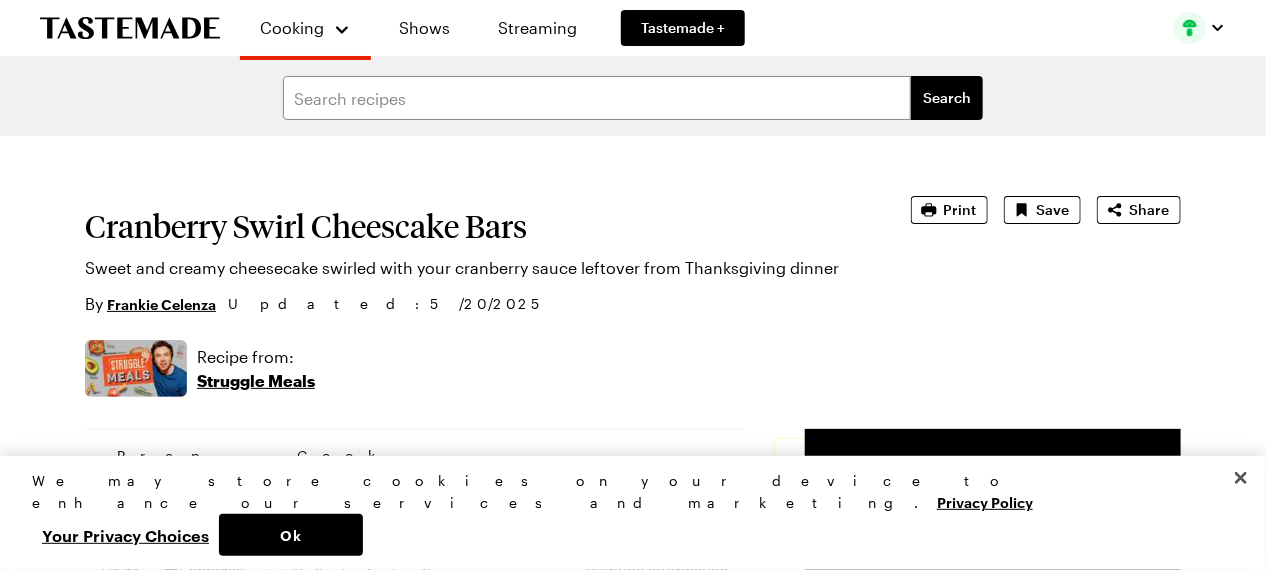 scroll, scrollTop: 300, scrollLeft: 0, axis: vertical 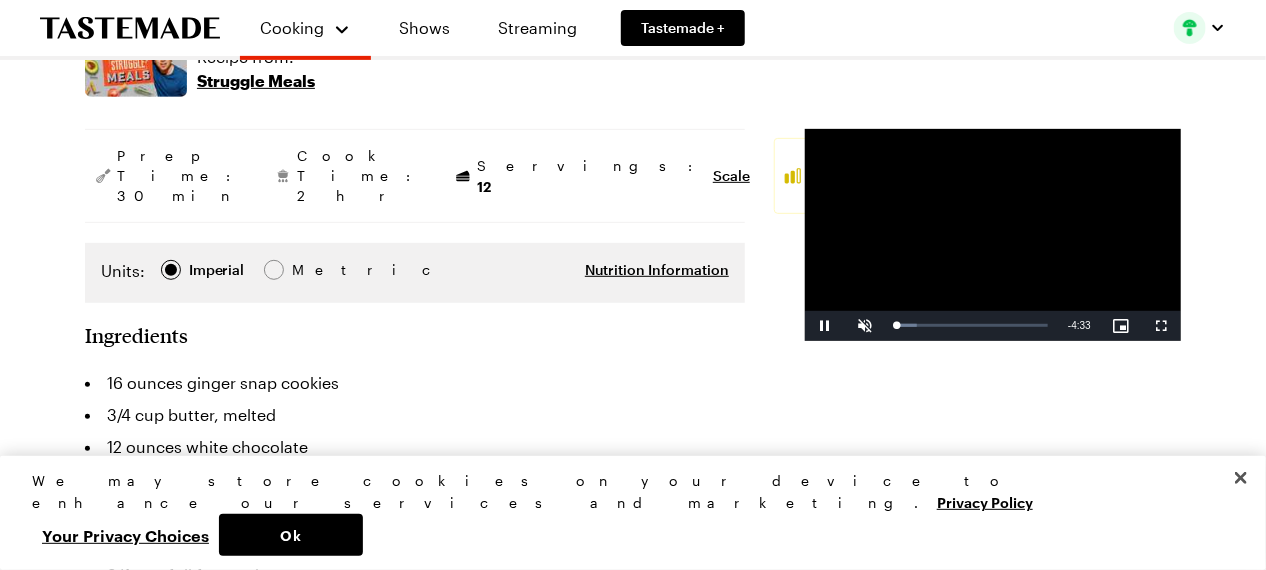 drag, startPoint x: 993, startPoint y: 233, endPoint x: 833, endPoint y: 298, distance: 172.69916 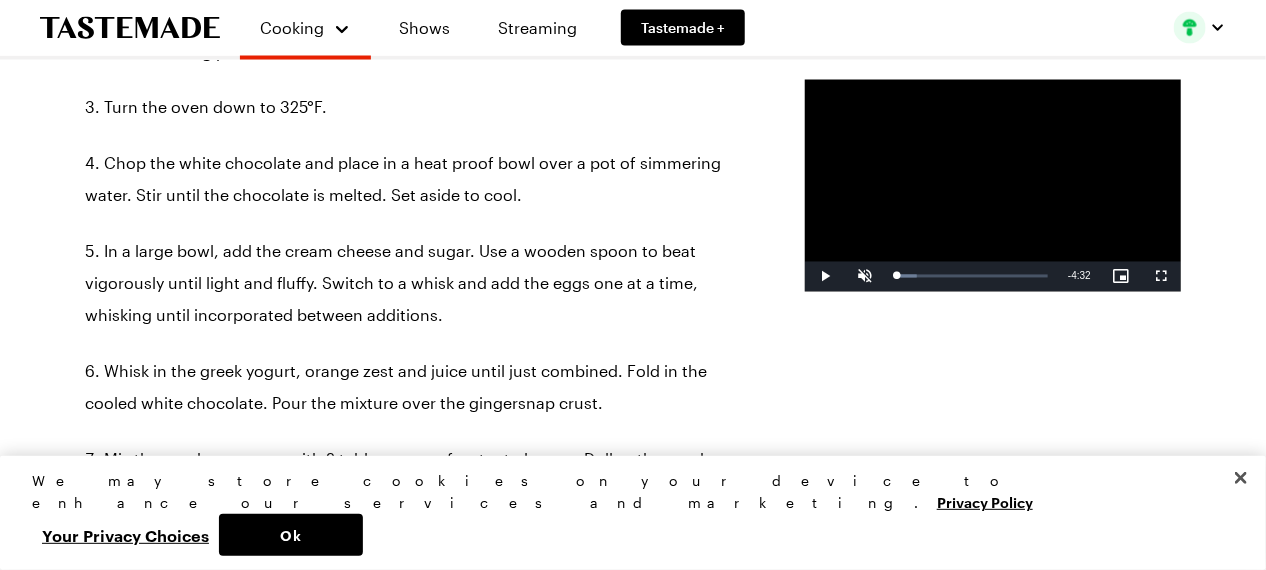 scroll, scrollTop: 1400, scrollLeft: 0, axis: vertical 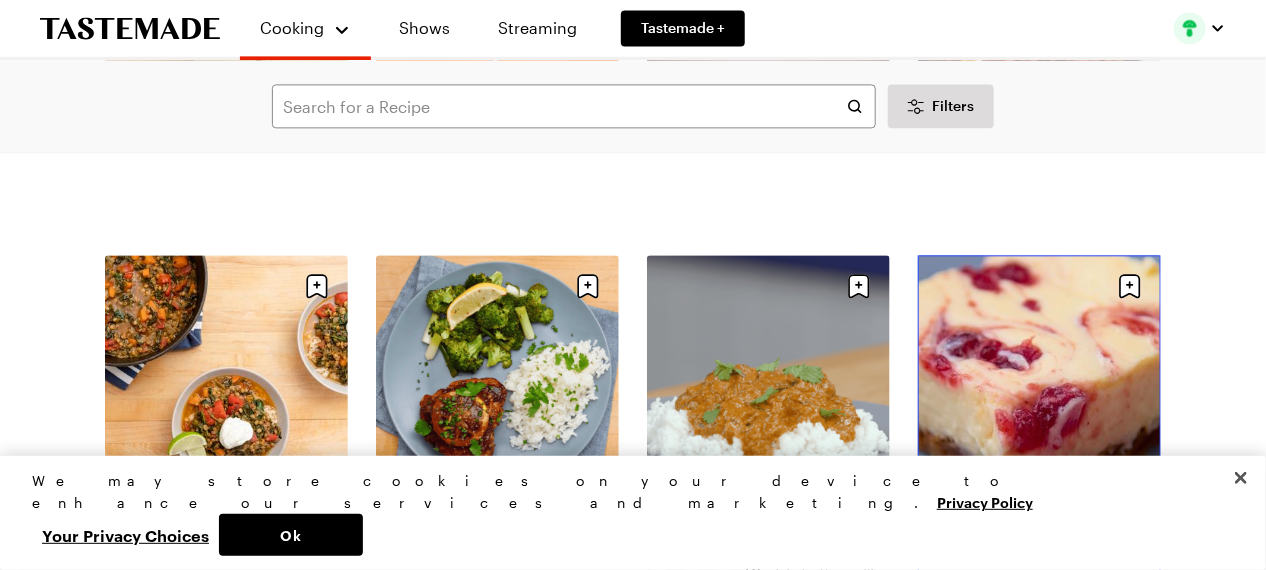 drag, startPoint x: 1056, startPoint y: 338, endPoint x: 1029, endPoint y: 351, distance: 29.966648 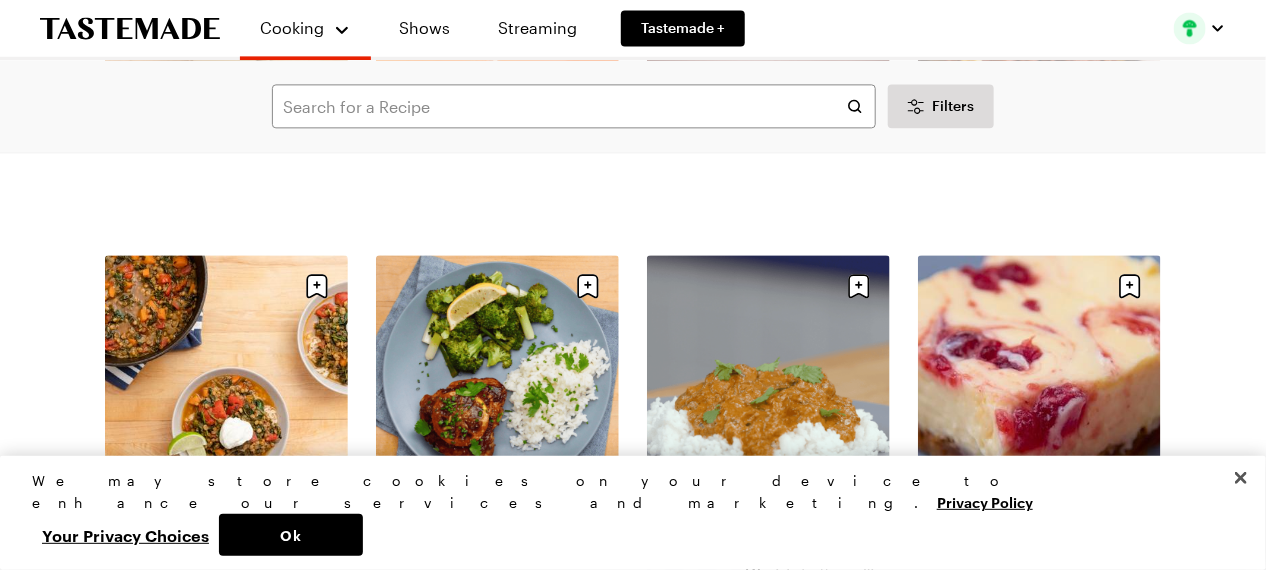 scroll, scrollTop: 0, scrollLeft: 0, axis: both 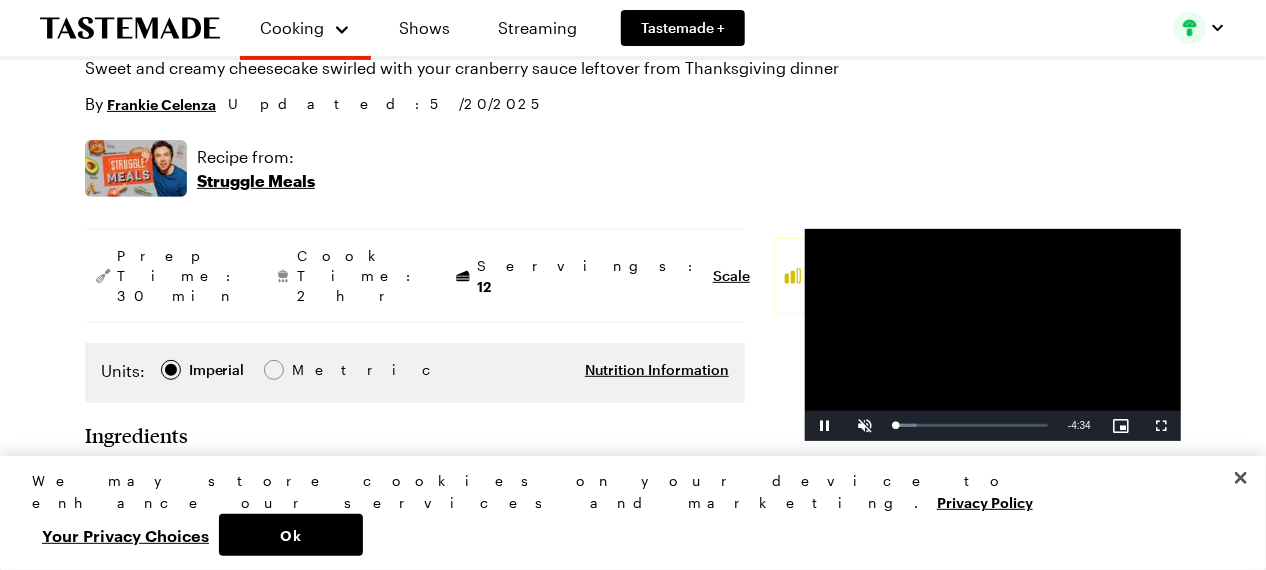 drag, startPoint x: 920, startPoint y: 352, endPoint x: 850, endPoint y: 357, distance: 70.178345 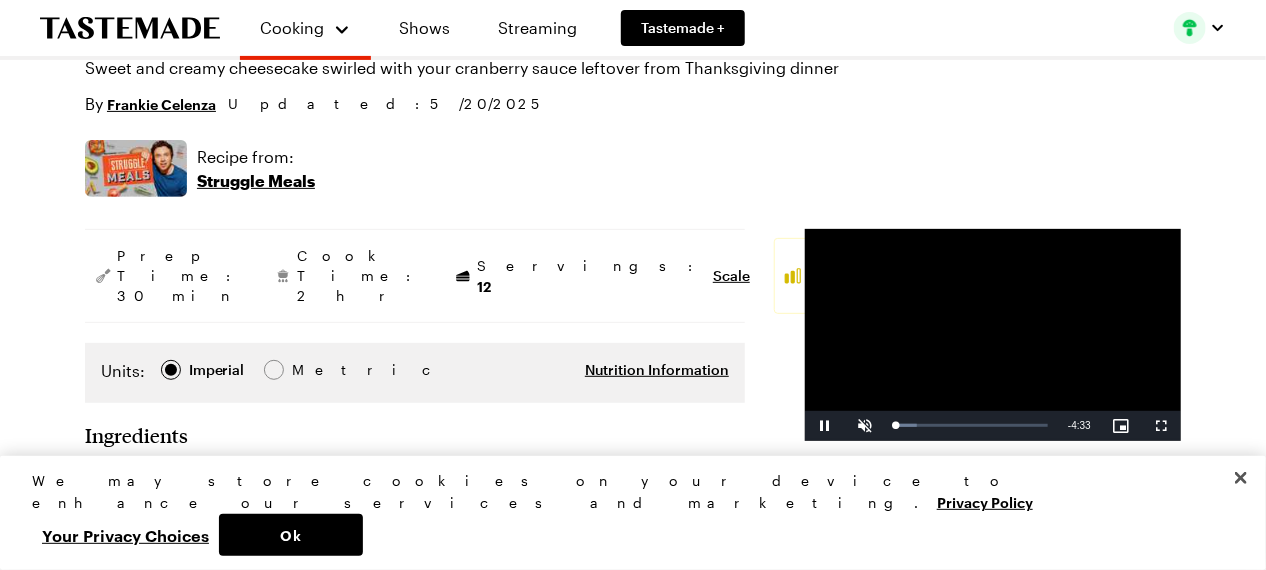 drag, startPoint x: 850, startPoint y: 357, endPoint x: 796, endPoint y: 367, distance: 54.91812 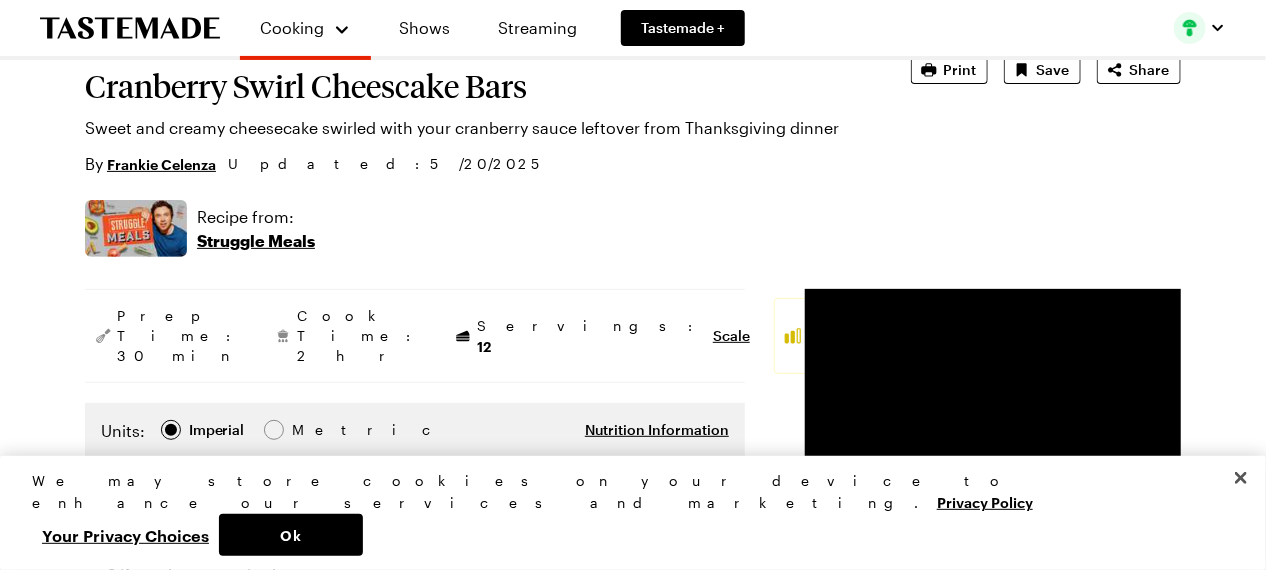 scroll, scrollTop: 0, scrollLeft: 0, axis: both 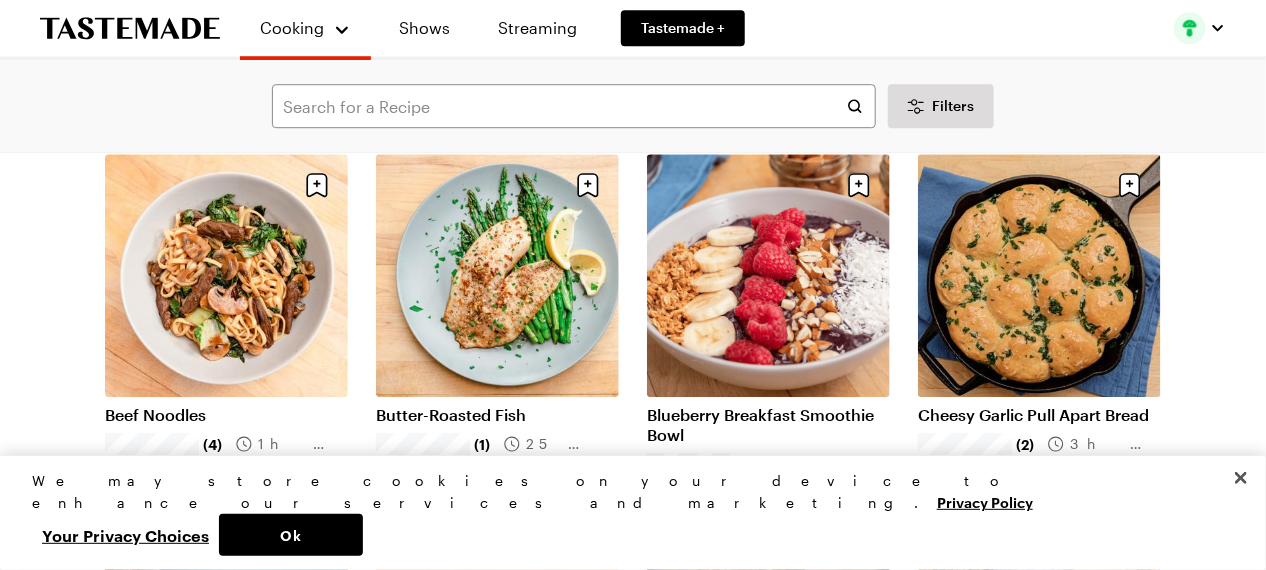 type on "x" 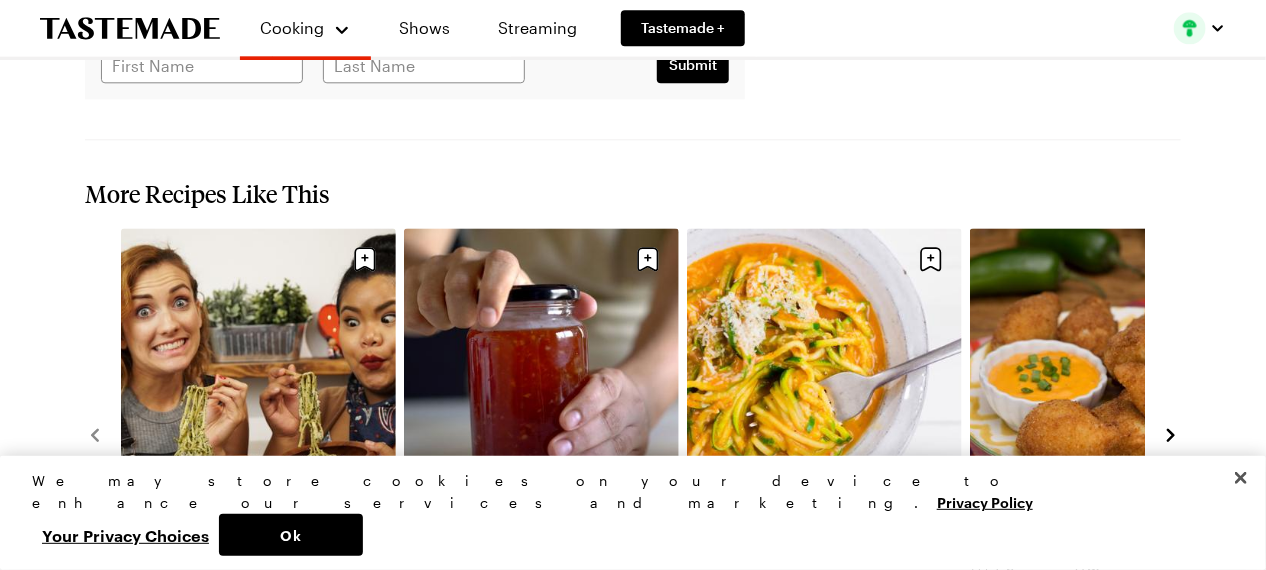 scroll, scrollTop: 1884, scrollLeft: 0, axis: vertical 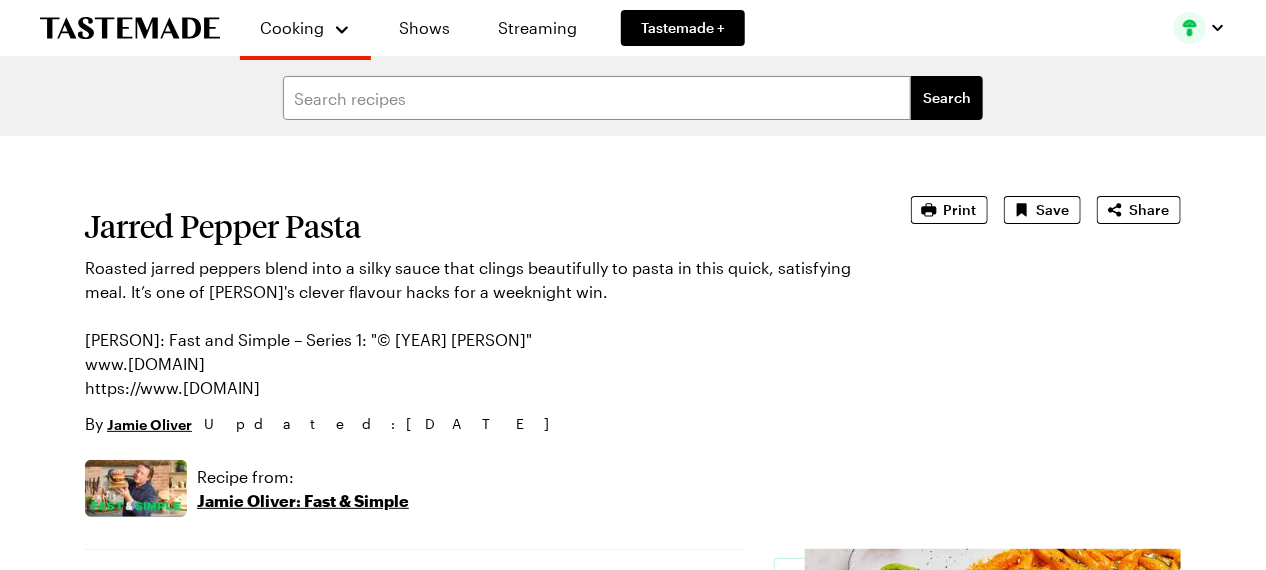 type on "x" 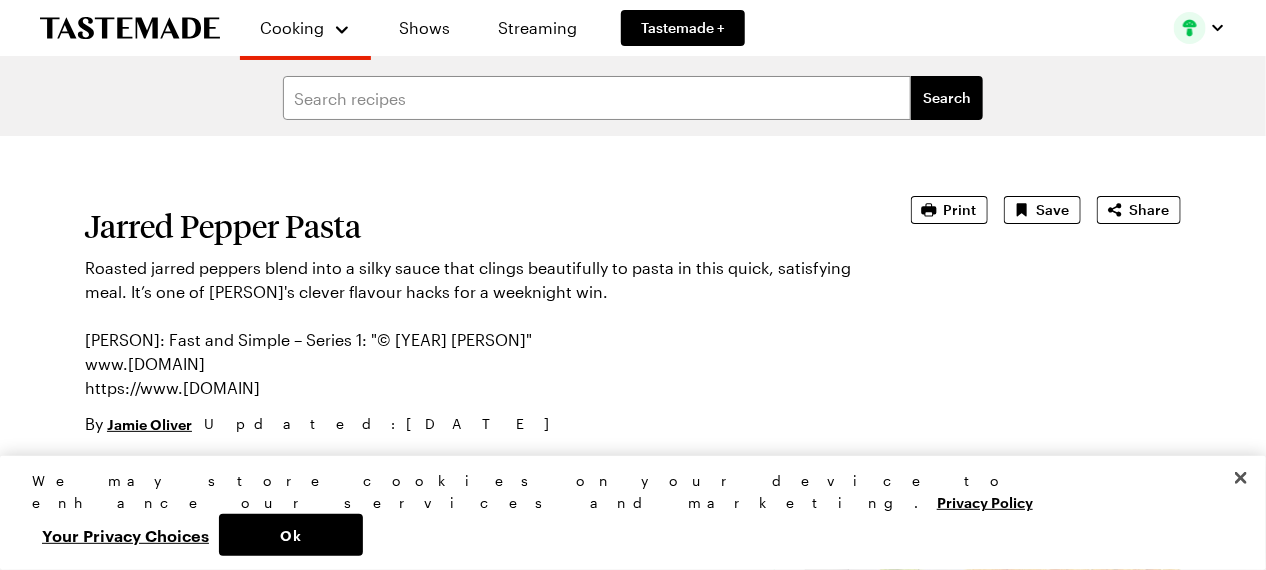 scroll, scrollTop: 0, scrollLeft: 0, axis: both 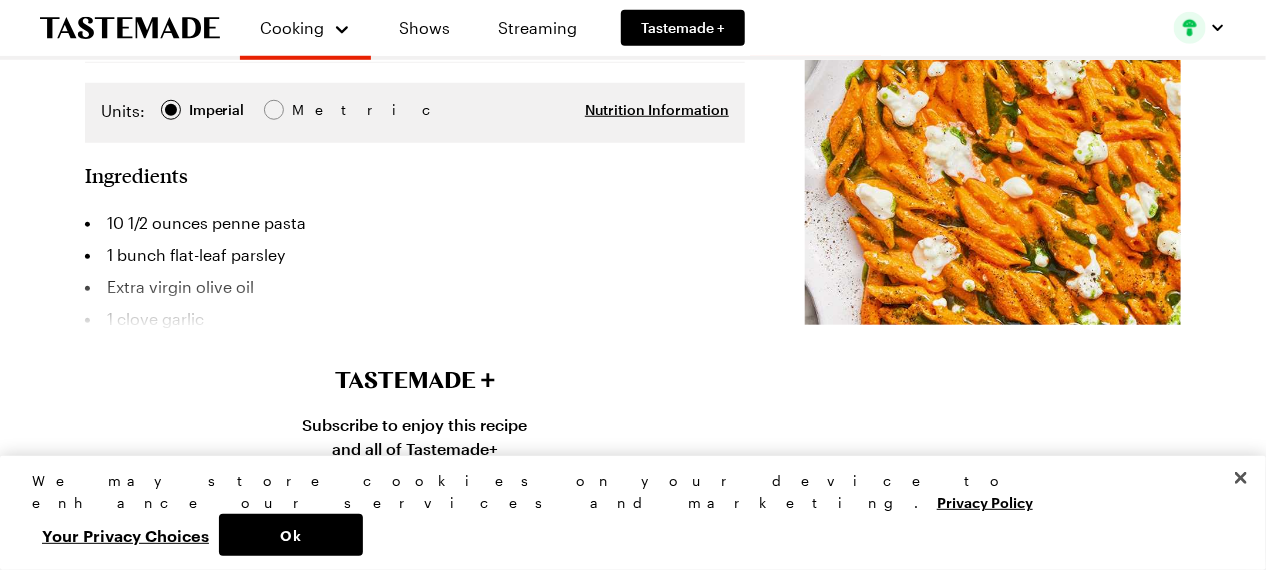 click on "Subscribe to enjoy this recipe and all of Tastemade+ 12,000+ recipes for cooking at home Personalized Meal Plans tailored to your tastes Cooking shows, docs, tips, and more Start 7-Day Free Trial No payment due now. Cancel anytime." at bounding box center (415, 464) 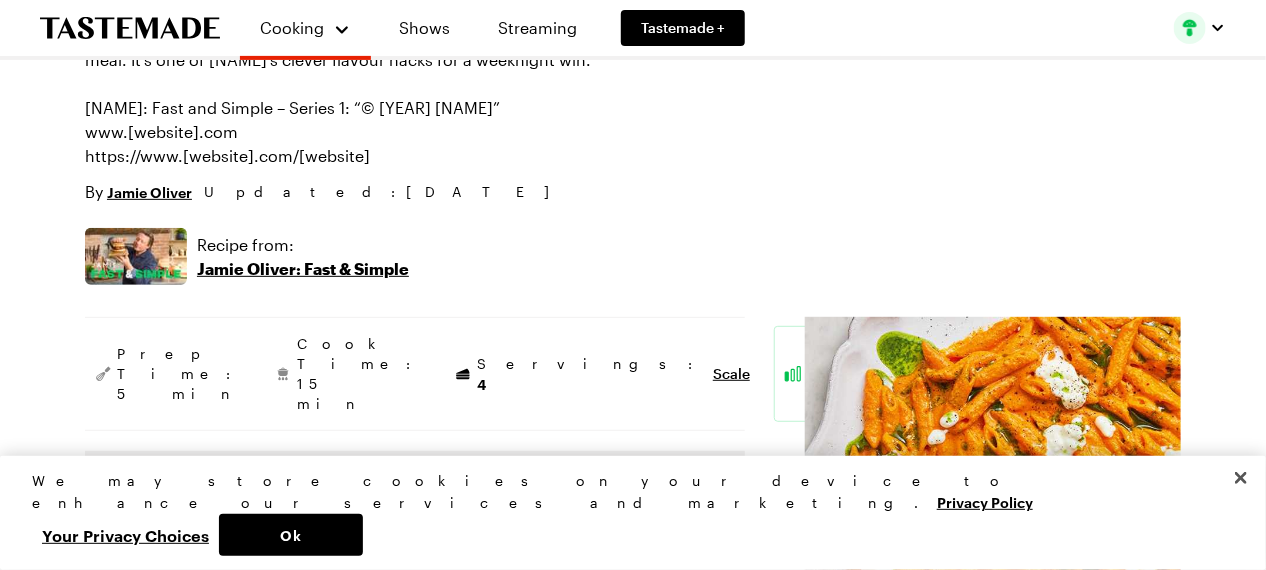 scroll, scrollTop: 200, scrollLeft: 0, axis: vertical 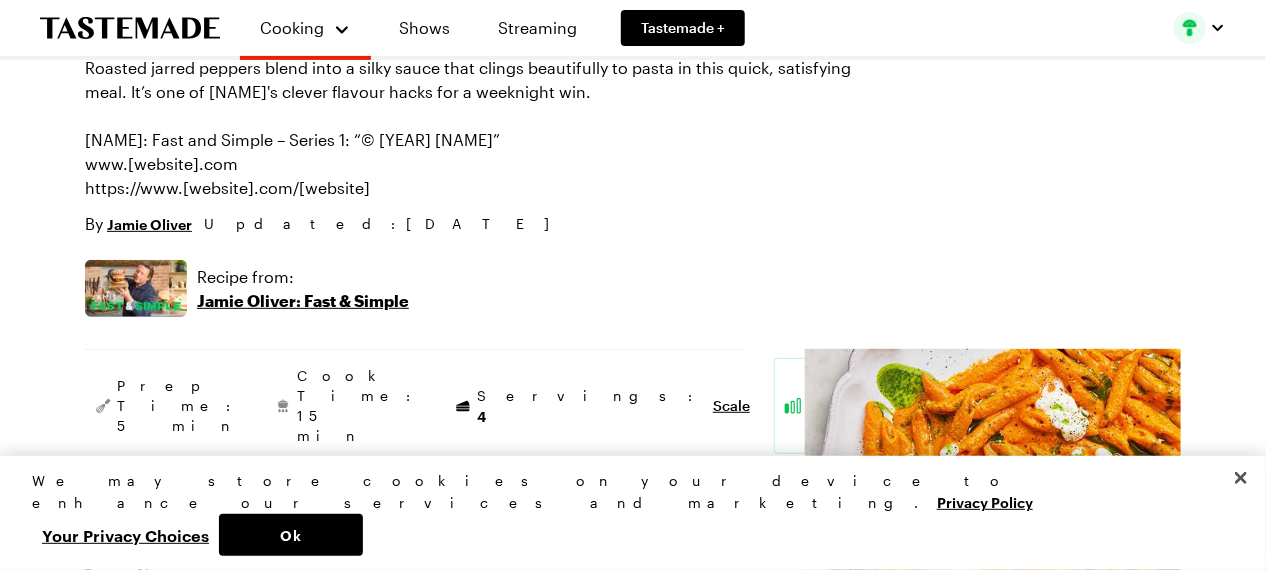 click on "Jamie Oliver: Fast & Simple" at bounding box center (303, 301) 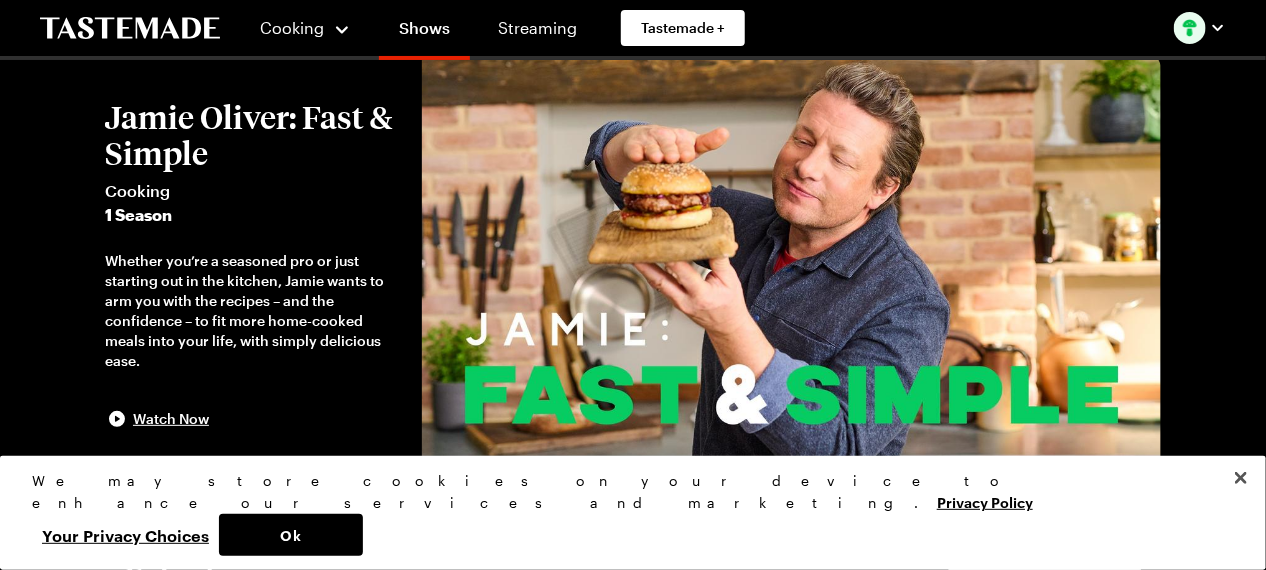 scroll, scrollTop: 300, scrollLeft: 0, axis: vertical 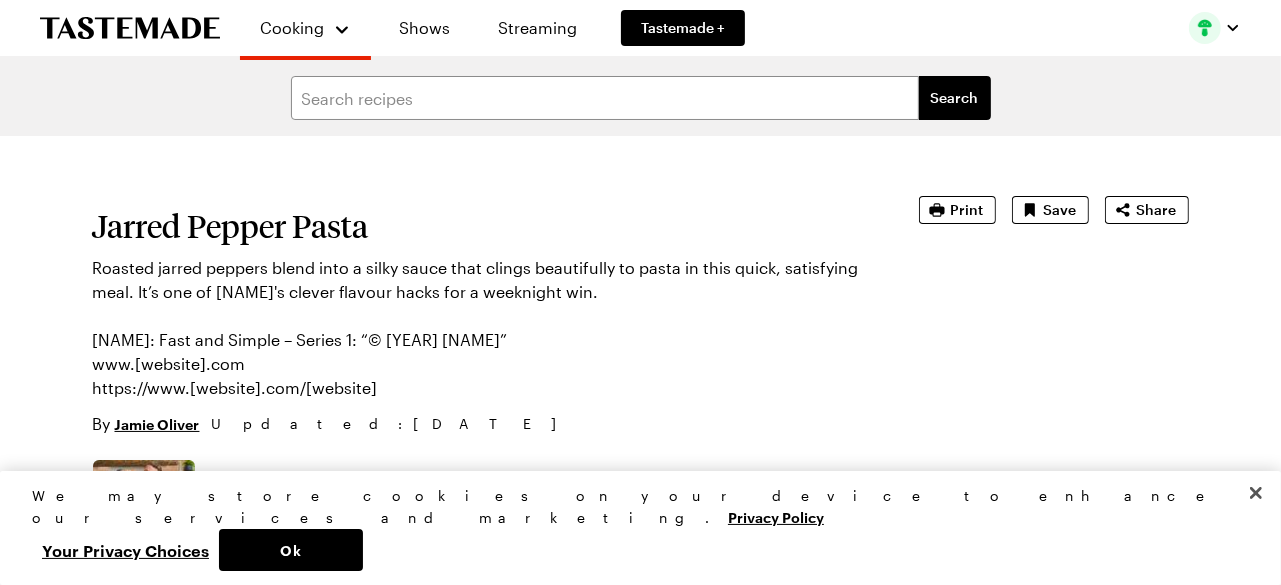 type on "x" 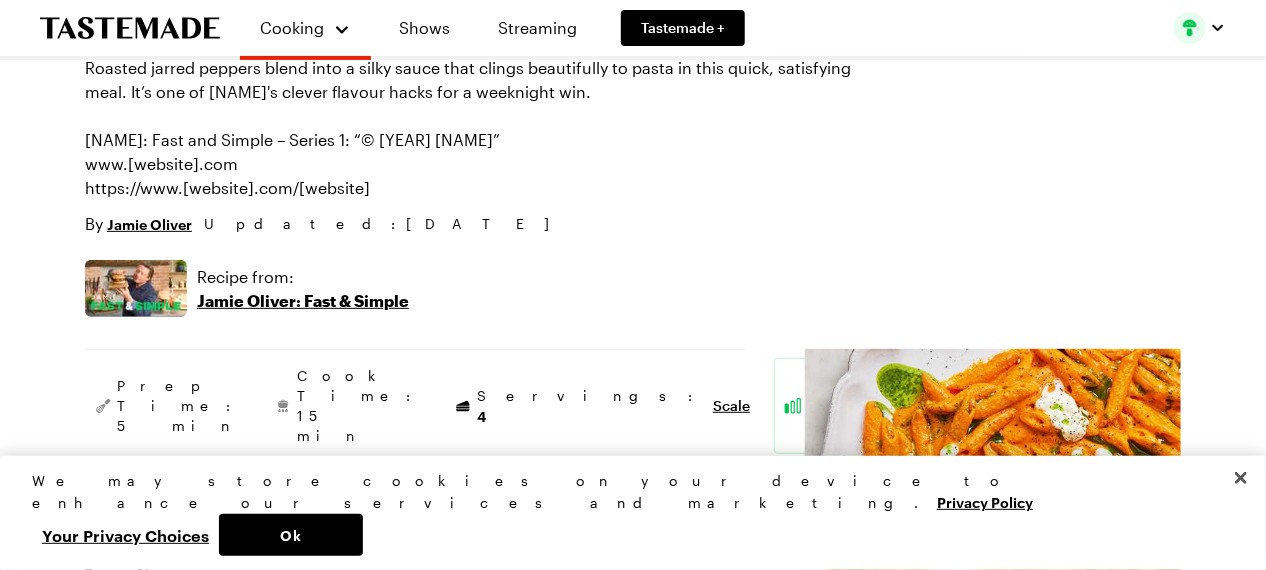 scroll, scrollTop: 0, scrollLeft: 0, axis: both 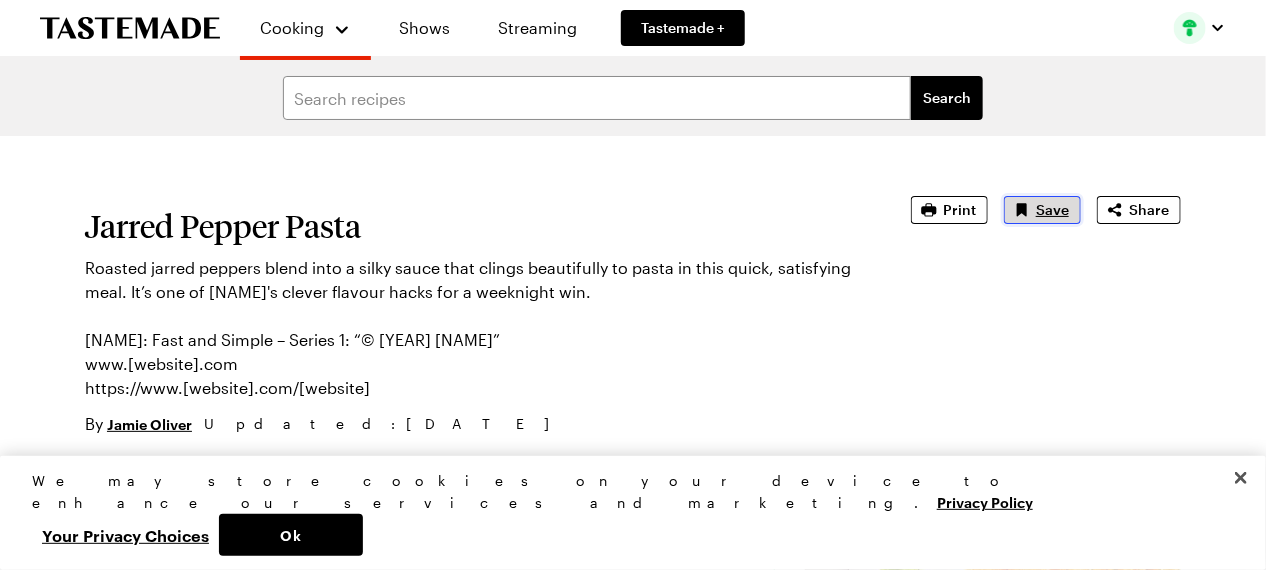 click on "Save" at bounding box center (1042, 210) 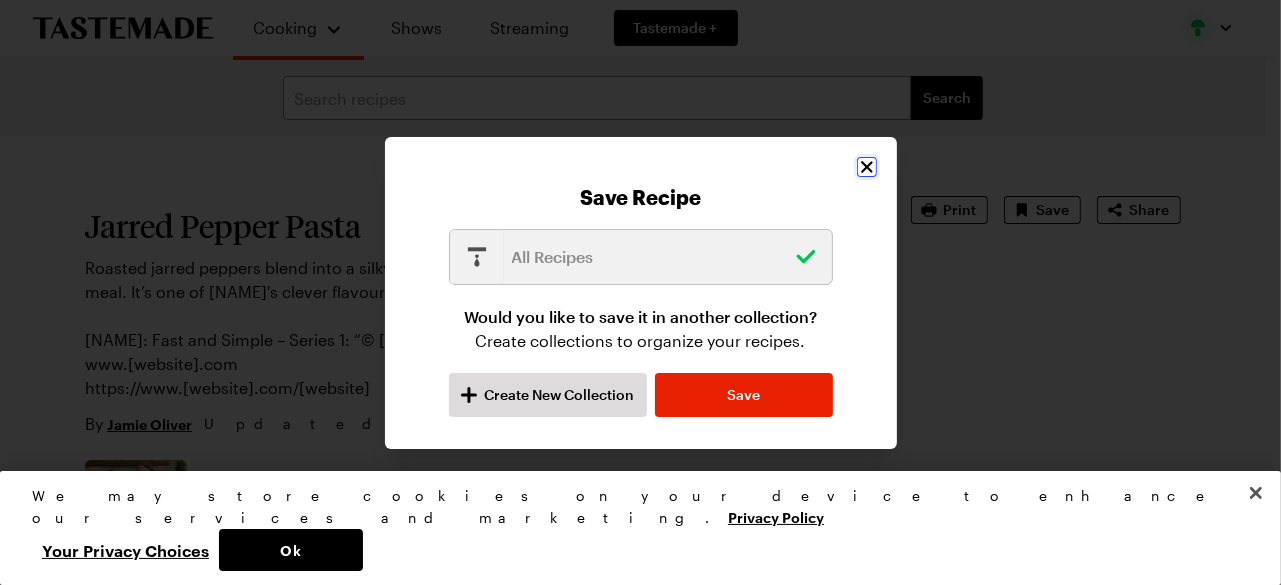 click 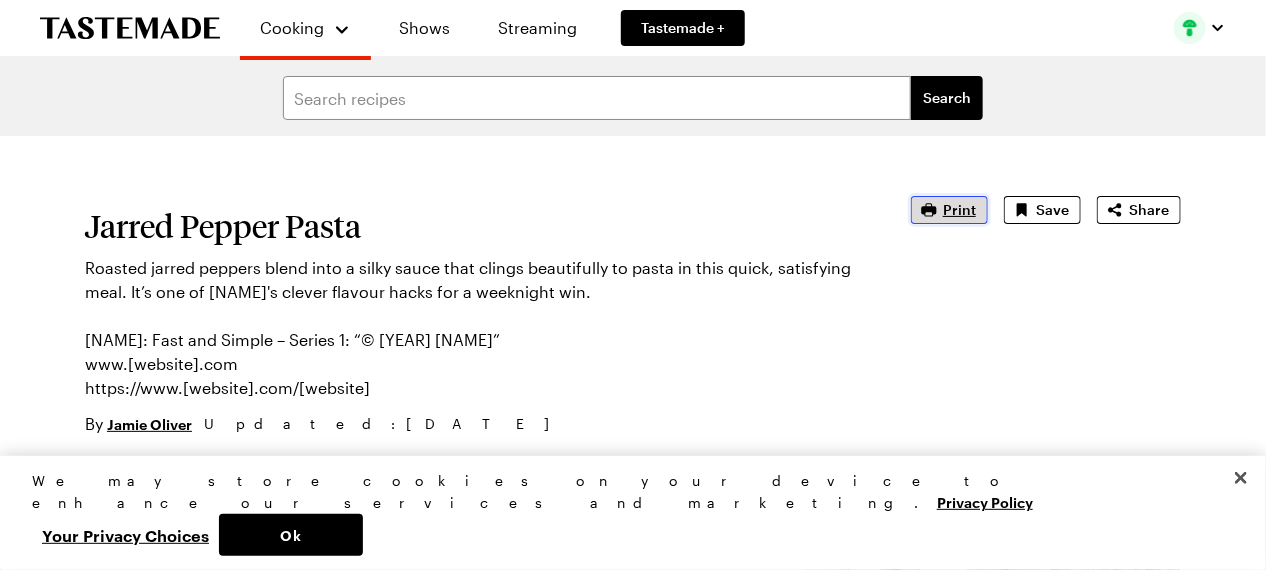 click on "Print" at bounding box center [959, 210] 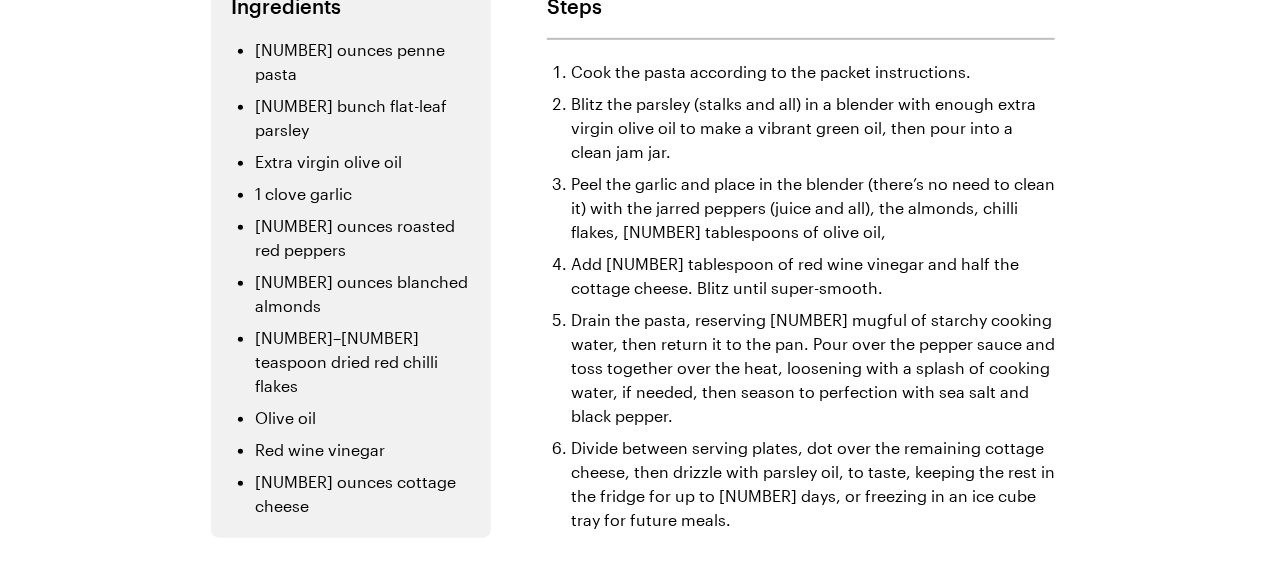 scroll, scrollTop: 600, scrollLeft: 0, axis: vertical 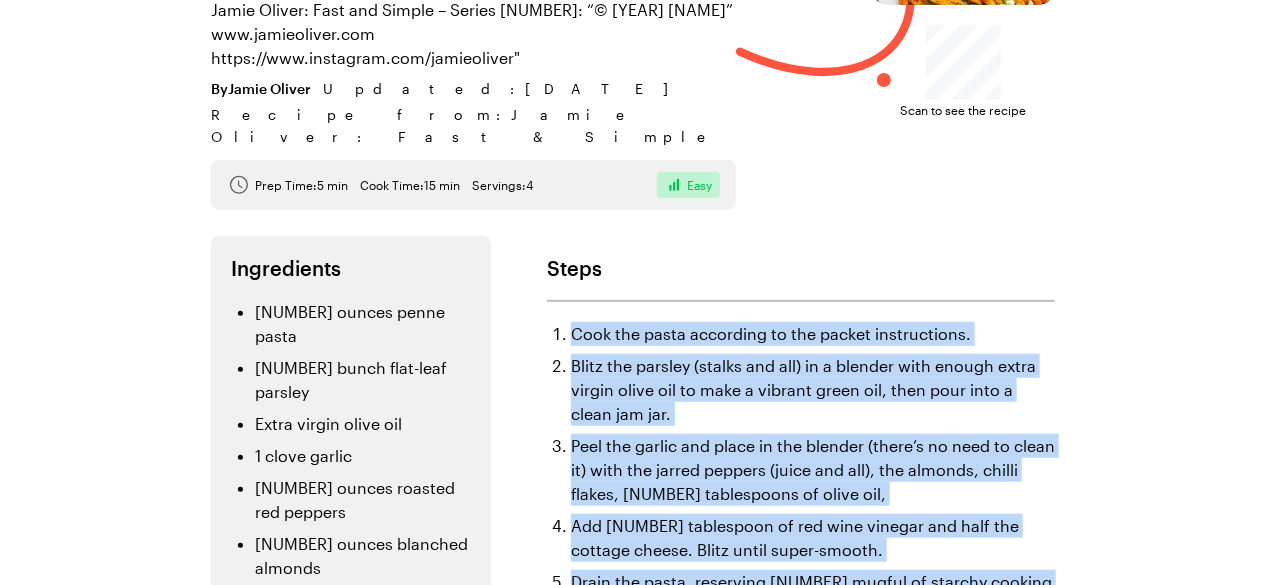 drag, startPoint x: 678, startPoint y: 355, endPoint x: 566, endPoint y: 292, distance: 128.50291 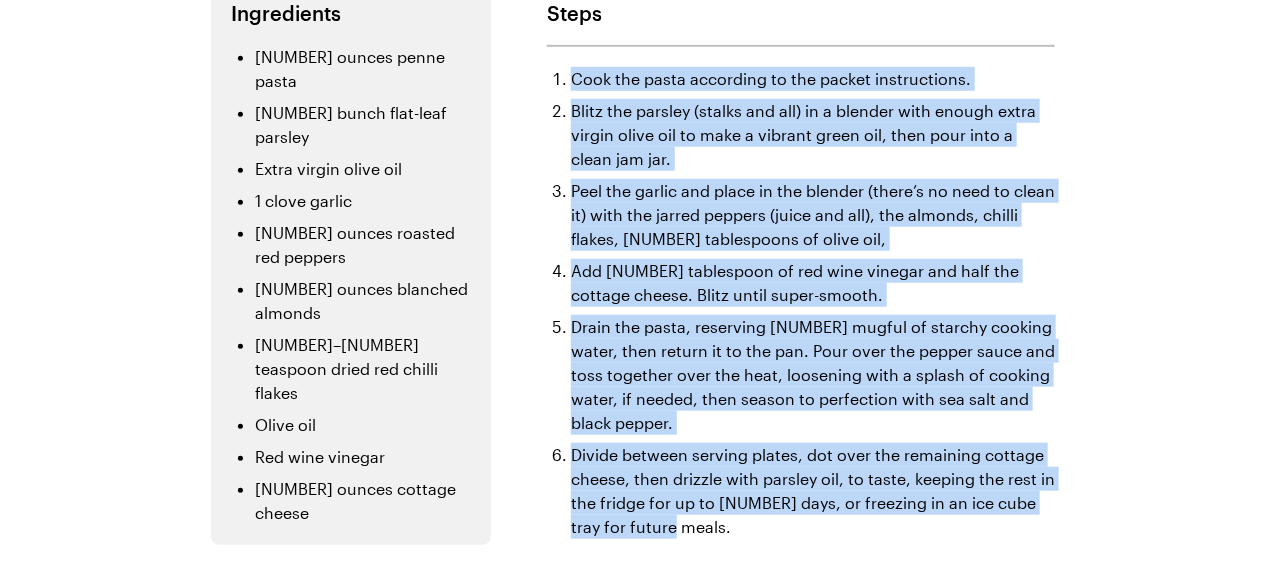 scroll, scrollTop: 538, scrollLeft: 0, axis: vertical 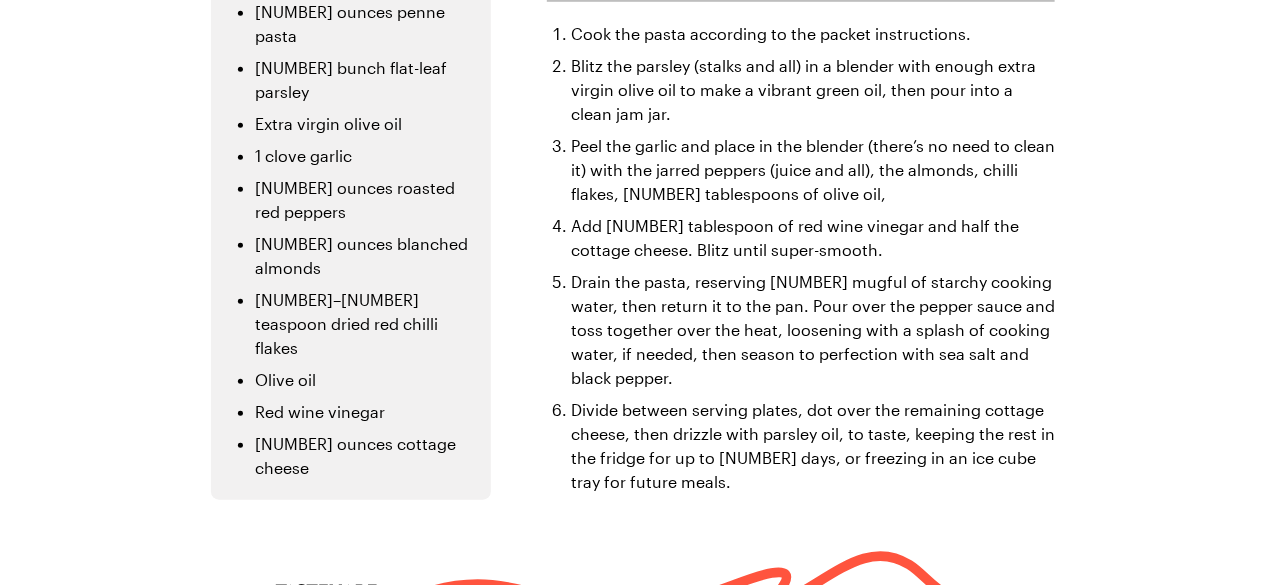 click on "Ingredients 10 1/2 ounces penne pasta 1 bunch flat-leaf parsley Extra virgin olive oil 1 clove garlic 16 1/4 ounces roasted red peppers 3 1/2 ounces blanched almonds 1/2–1 teaspoon dried red chilli flakes Olive oil Red wine vinegar 5 1/4 ounces cottage cheese" at bounding box center (351, 218) 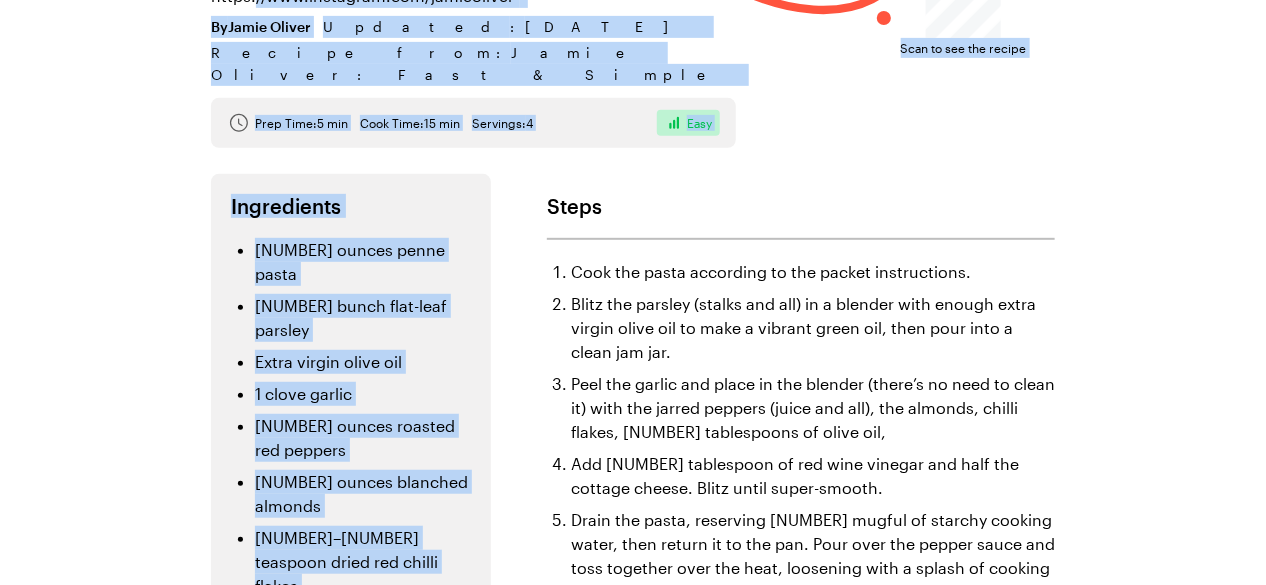 scroll, scrollTop: 38, scrollLeft: 0, axis: vertical 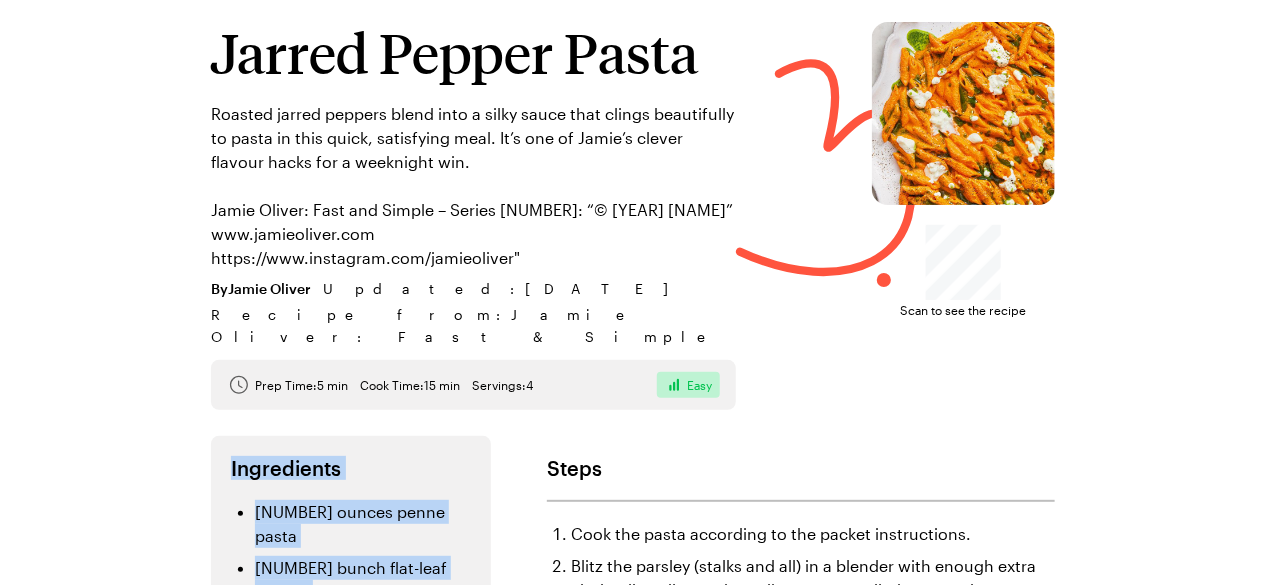 drag, startPoint x: 469, startPoint y: 346, endPoint x: 218, endPoint y: 434, distance: 265.9793 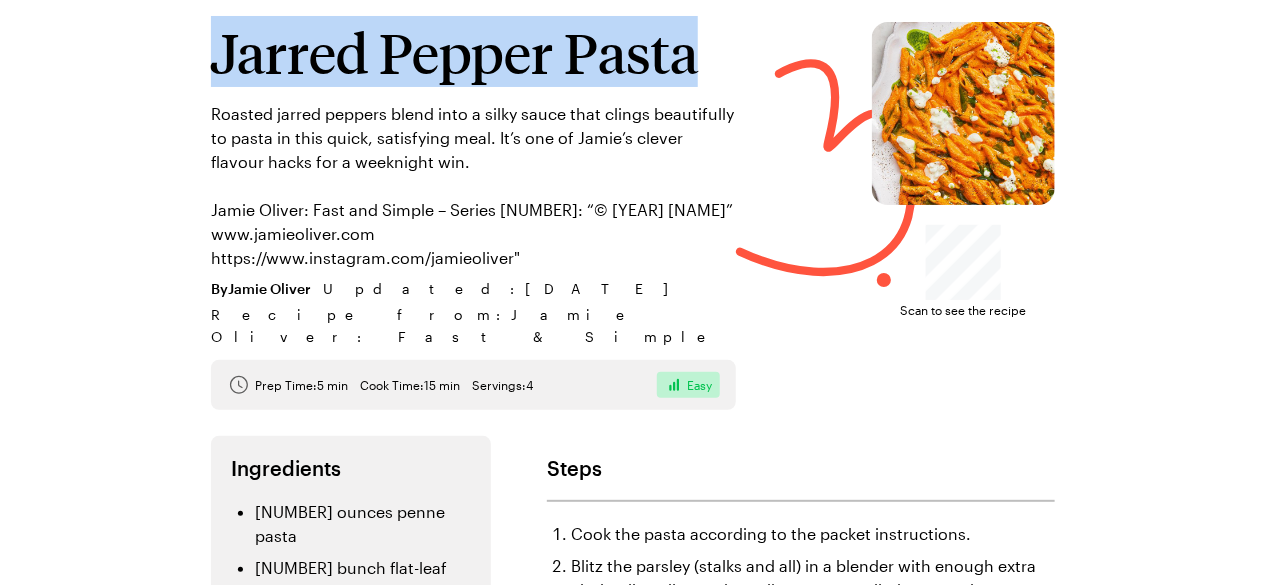 drag, startPoint x: 705, startPoint y: 52, endPoint x: 220, endPoint y: 67, distance: 485.2319 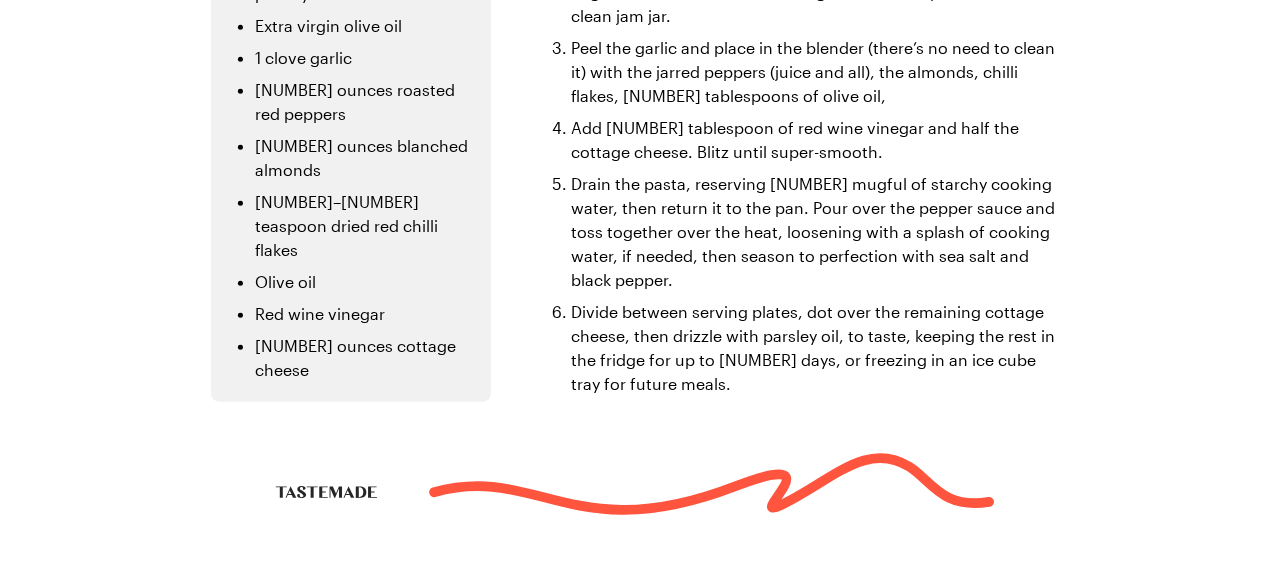 scroll, scrollTop: 638, scrollLeft: 0, axis: vertical 